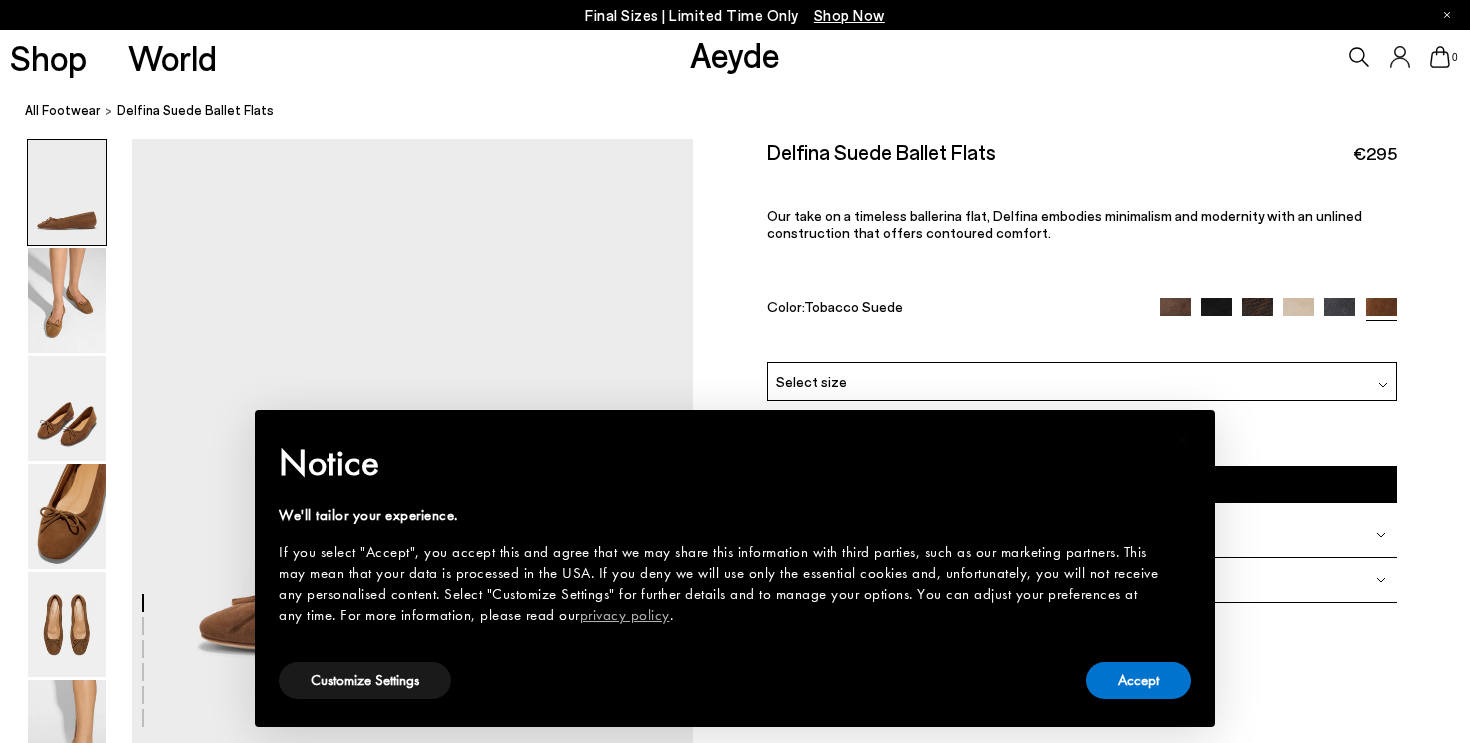scroll, scrollTop: 0, scrollLeft: 0, axis: both 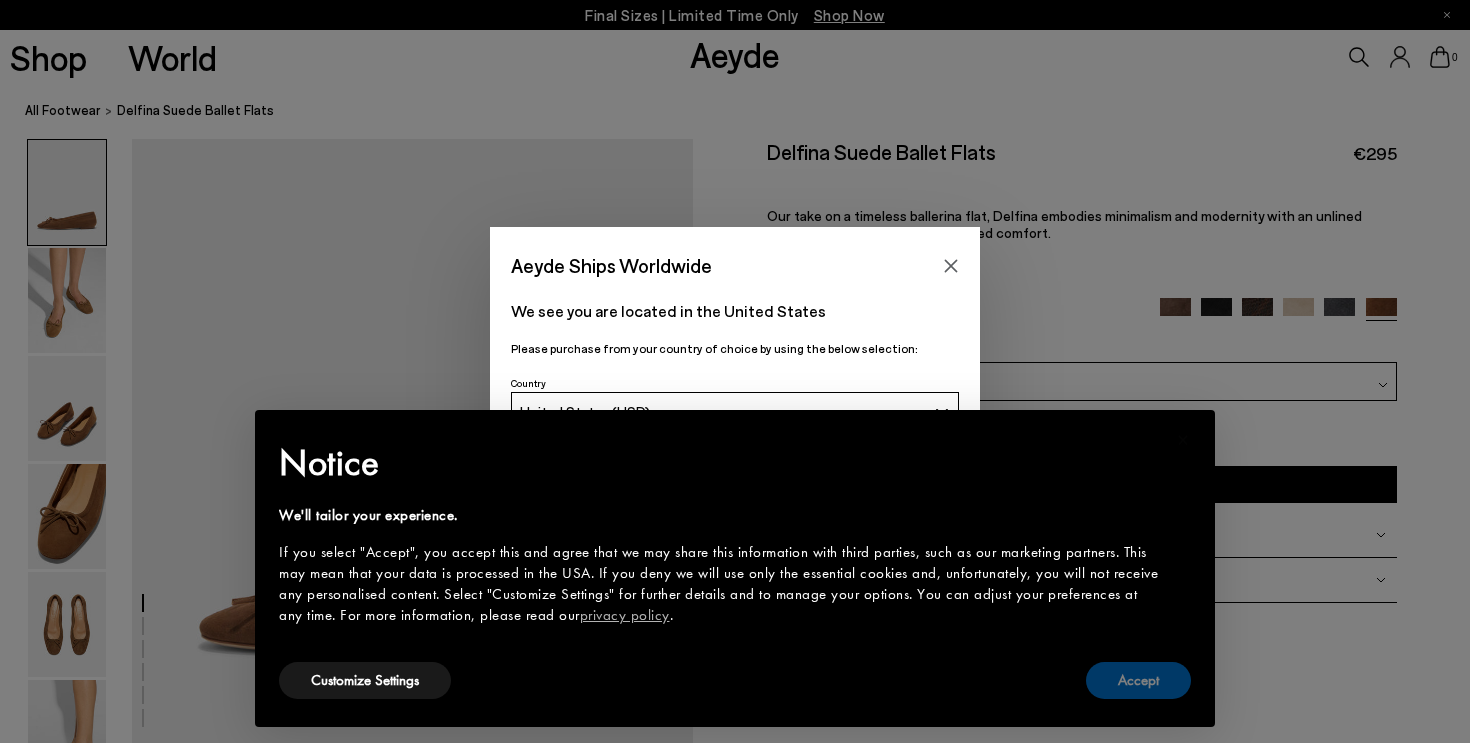 click on "Accept" at bounding box center [1138, 680] 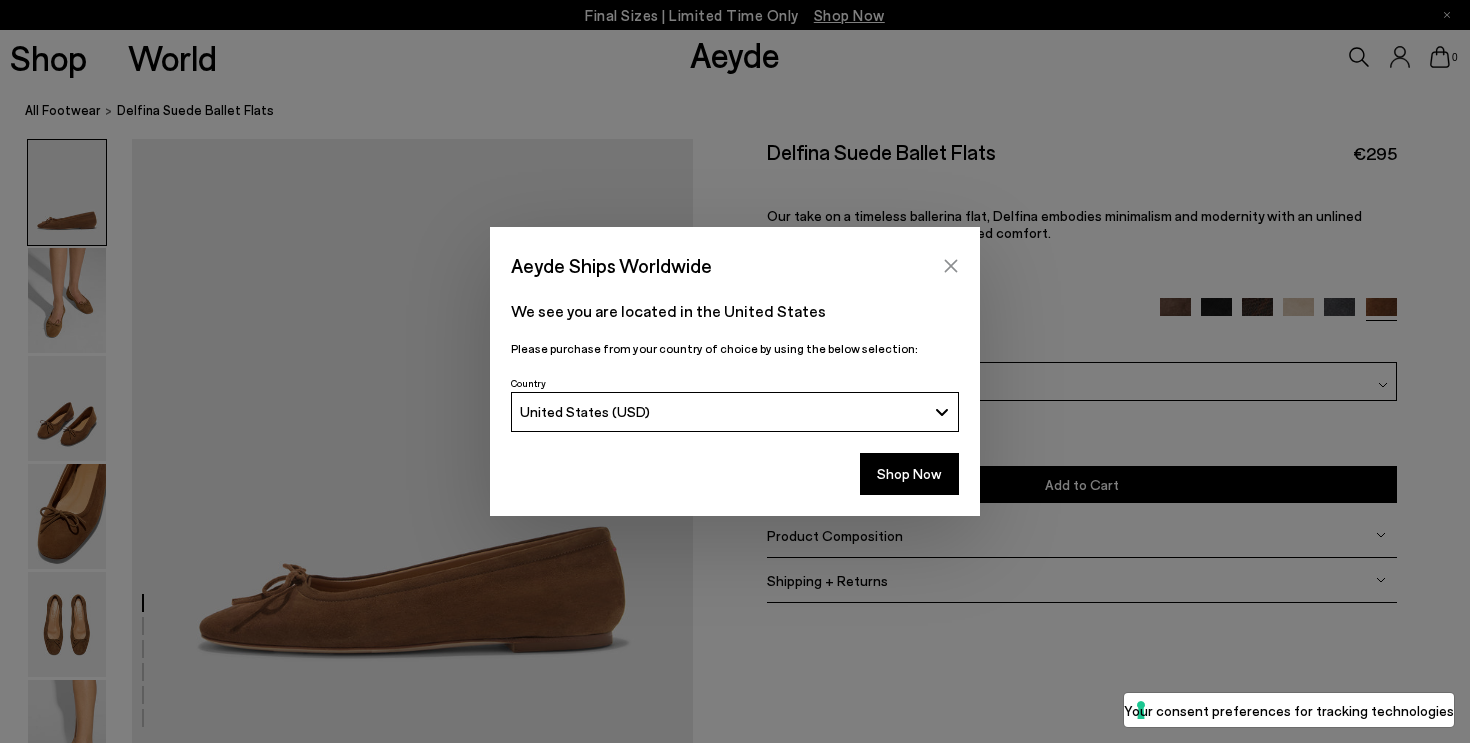 click 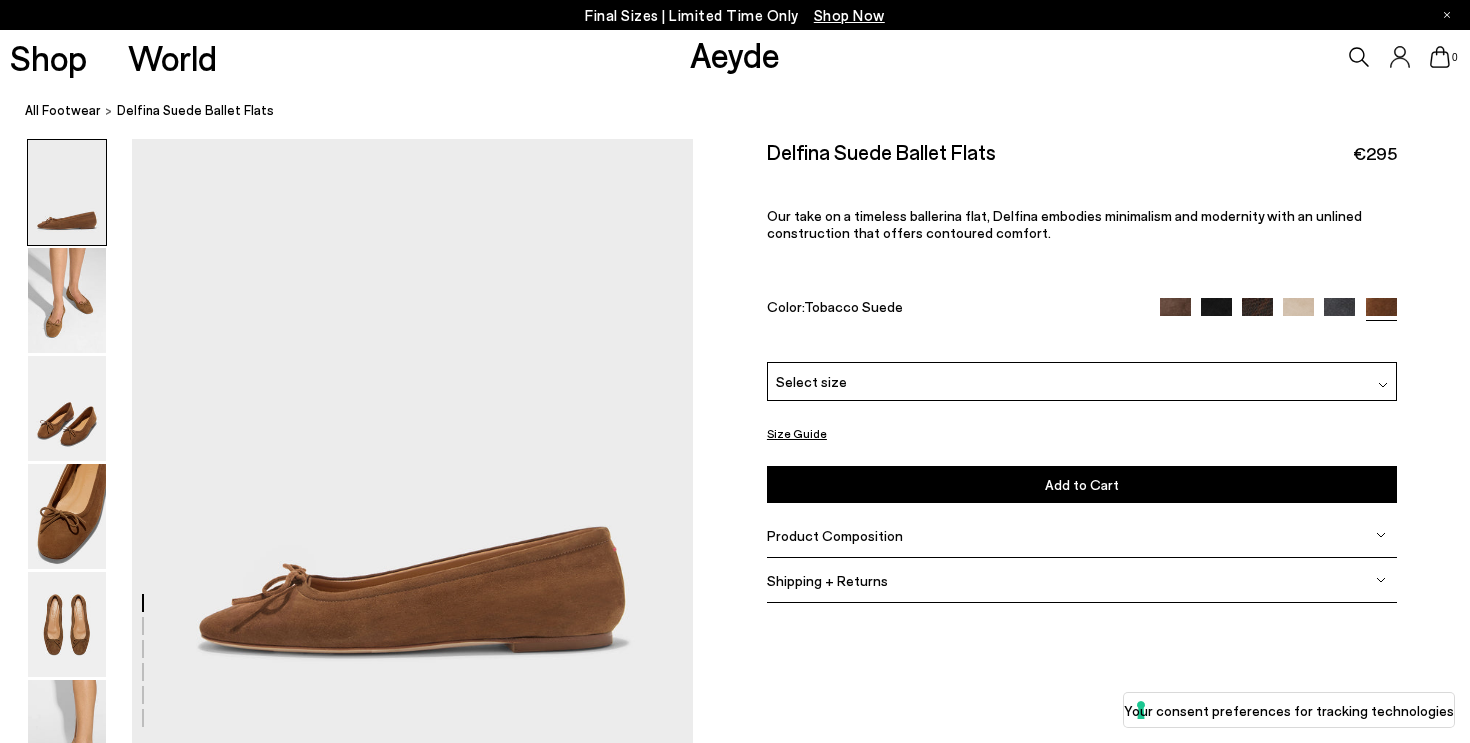 click on "Select size" at bounding box center (1082, 381) 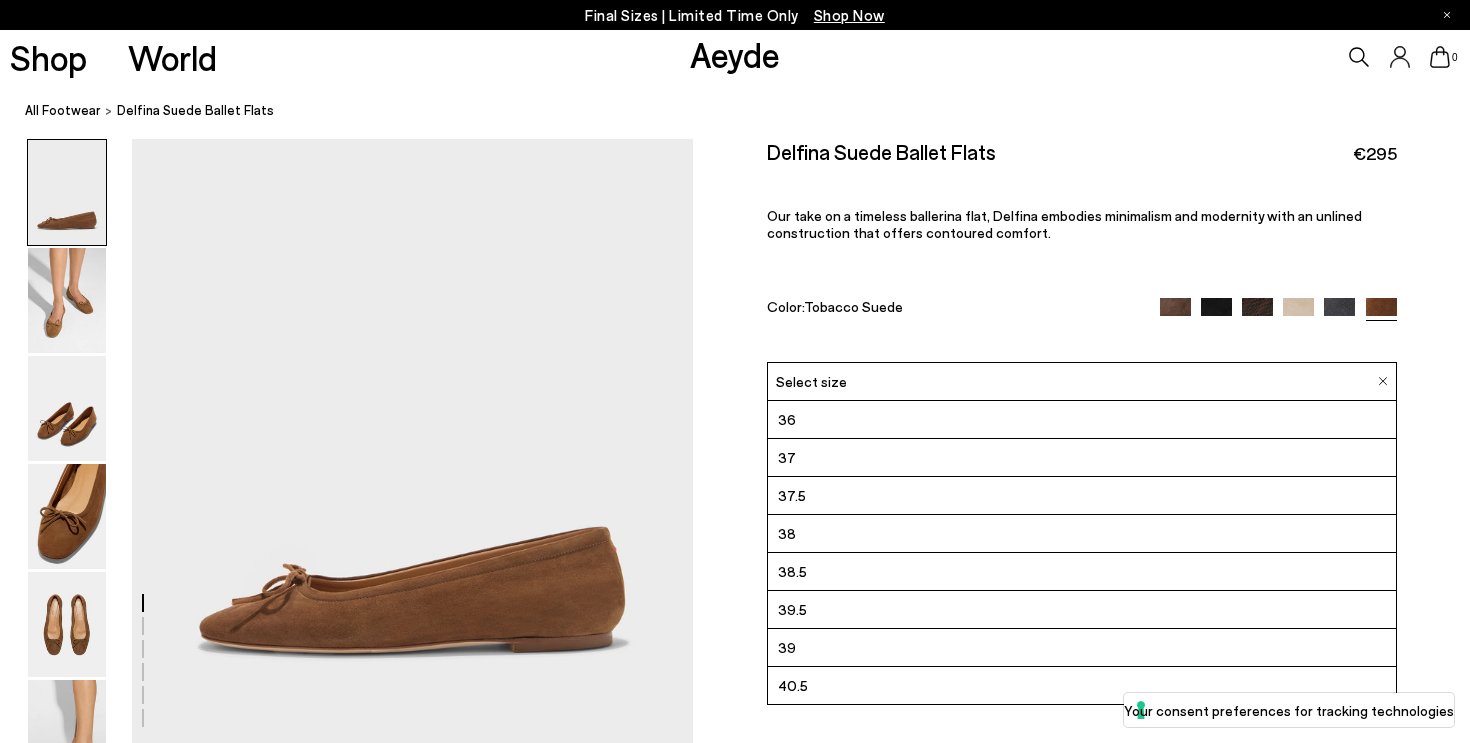 click on "36" at bounding box center [1082, 420] 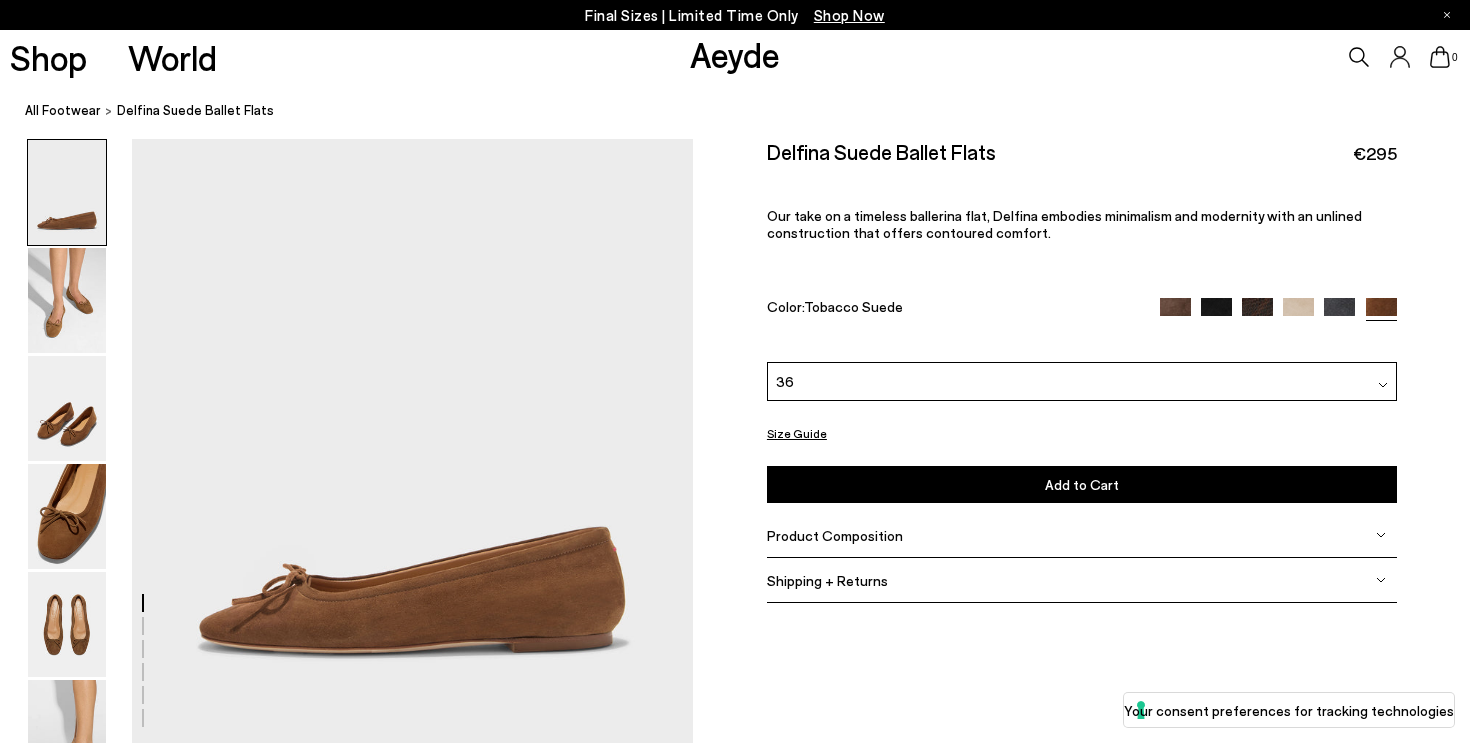 click at bounding box center (346, 2320) 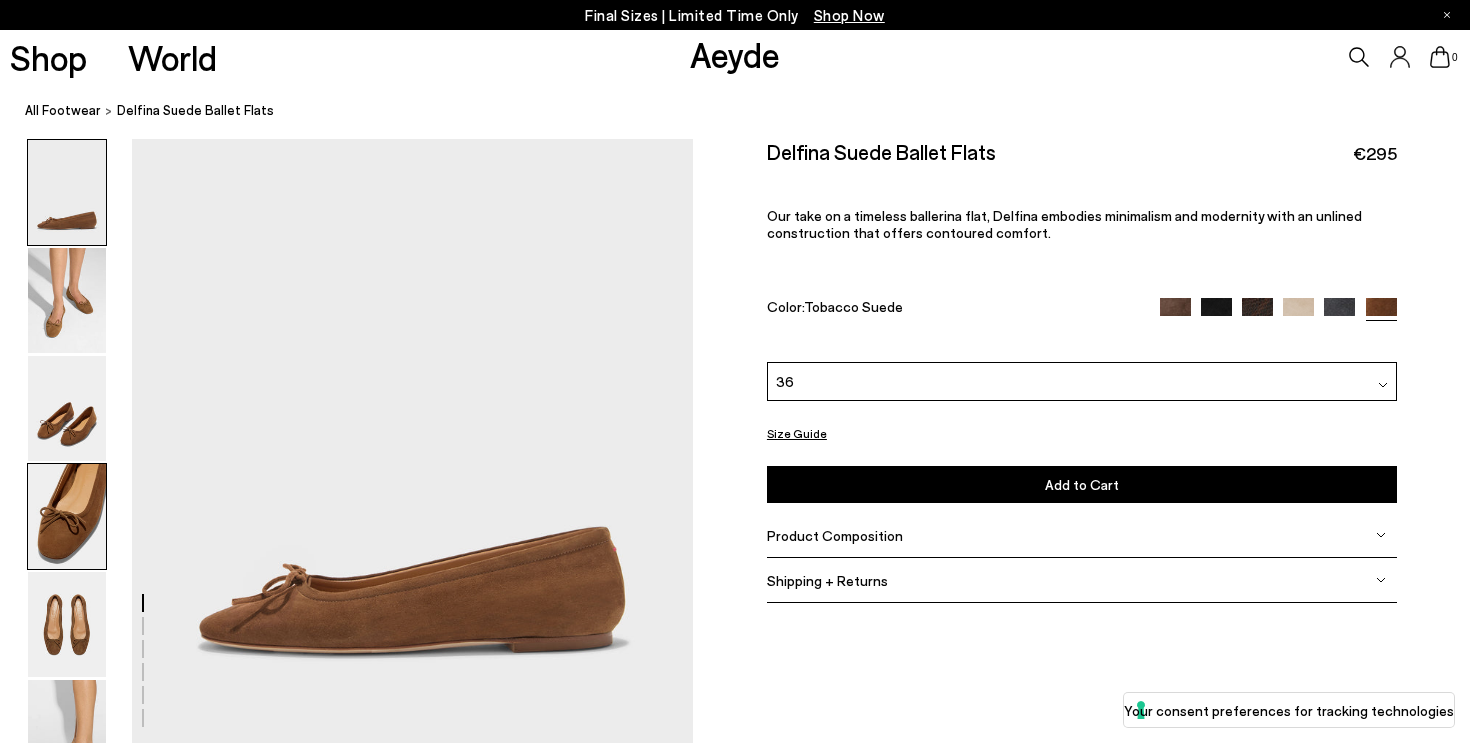 click at bounding box center [67, 516] 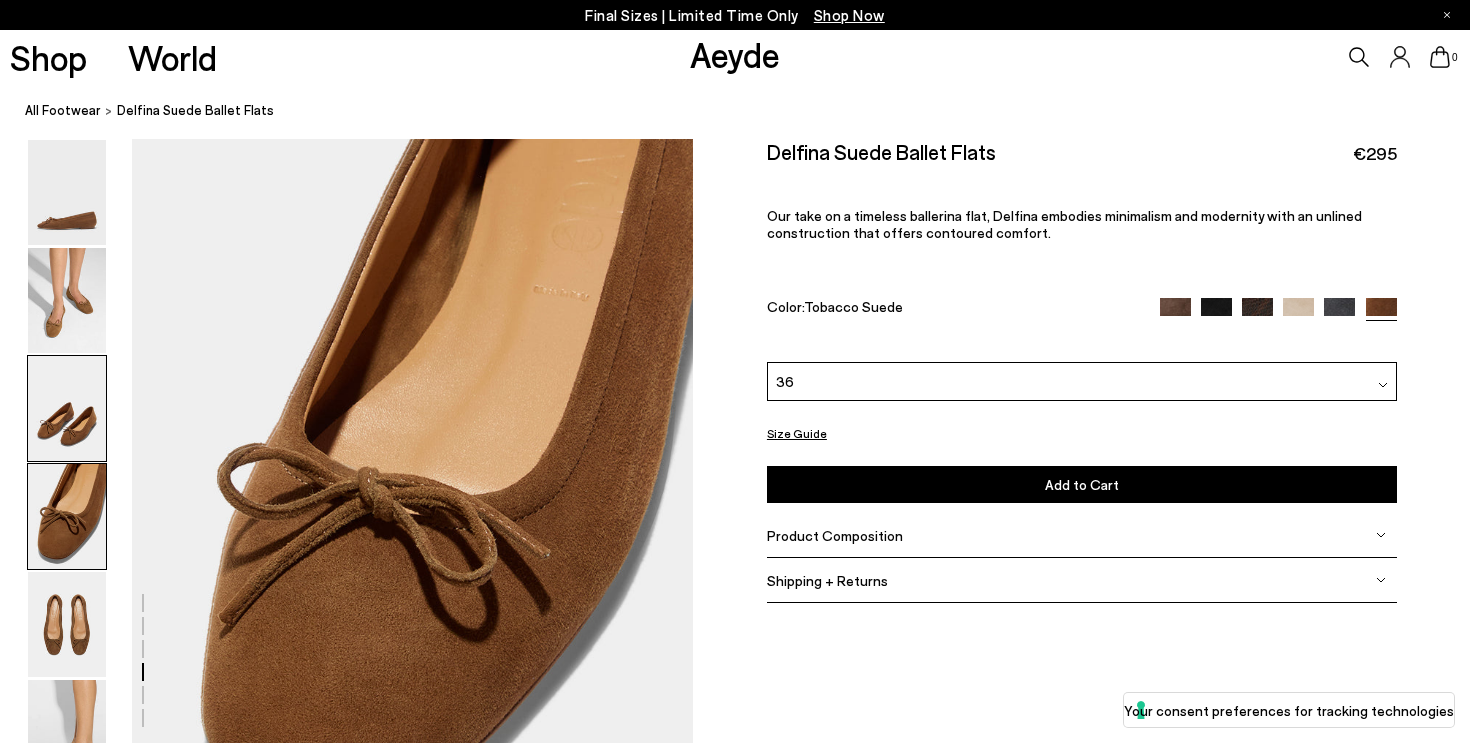 click at bounding box center (67, 408) 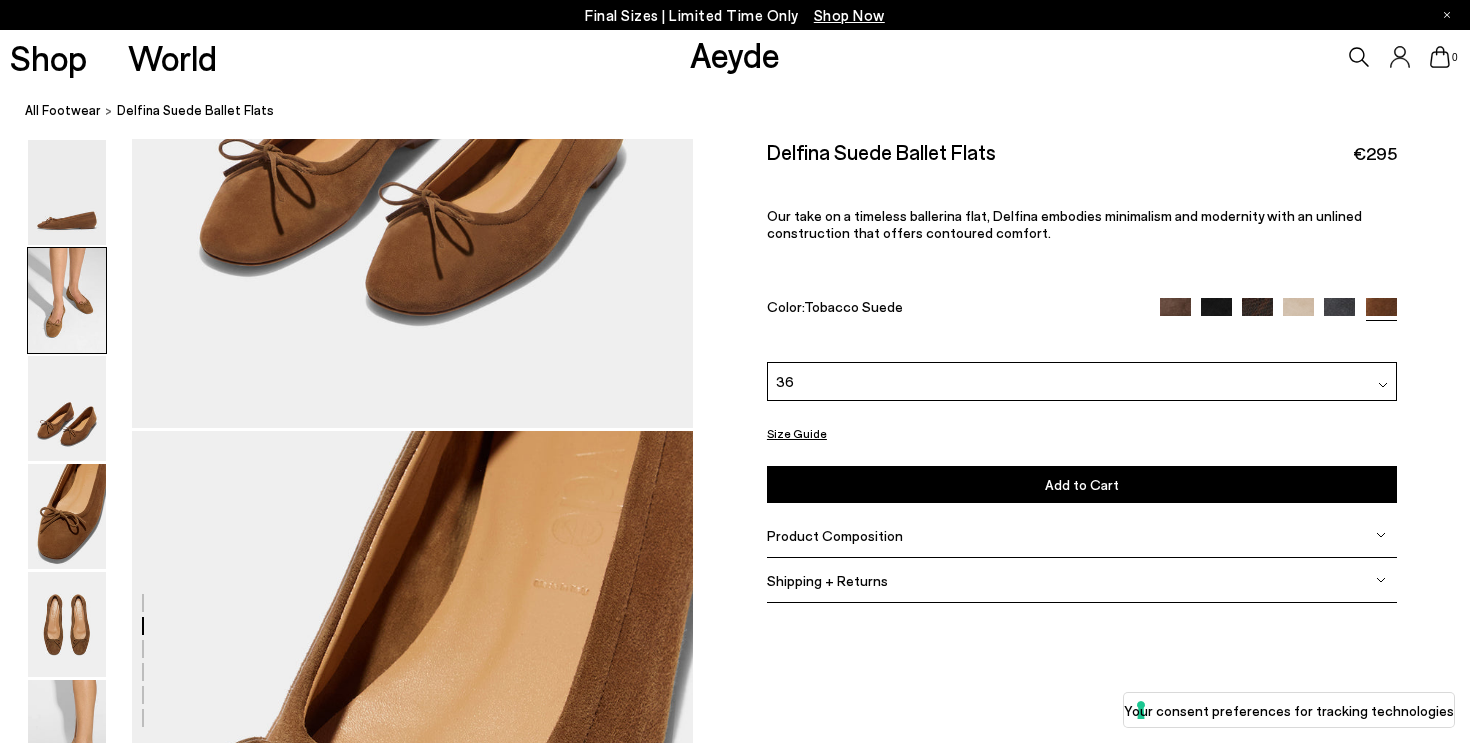 scroll, scrollTop: 401, scrollLeft: 0, axis: vertical 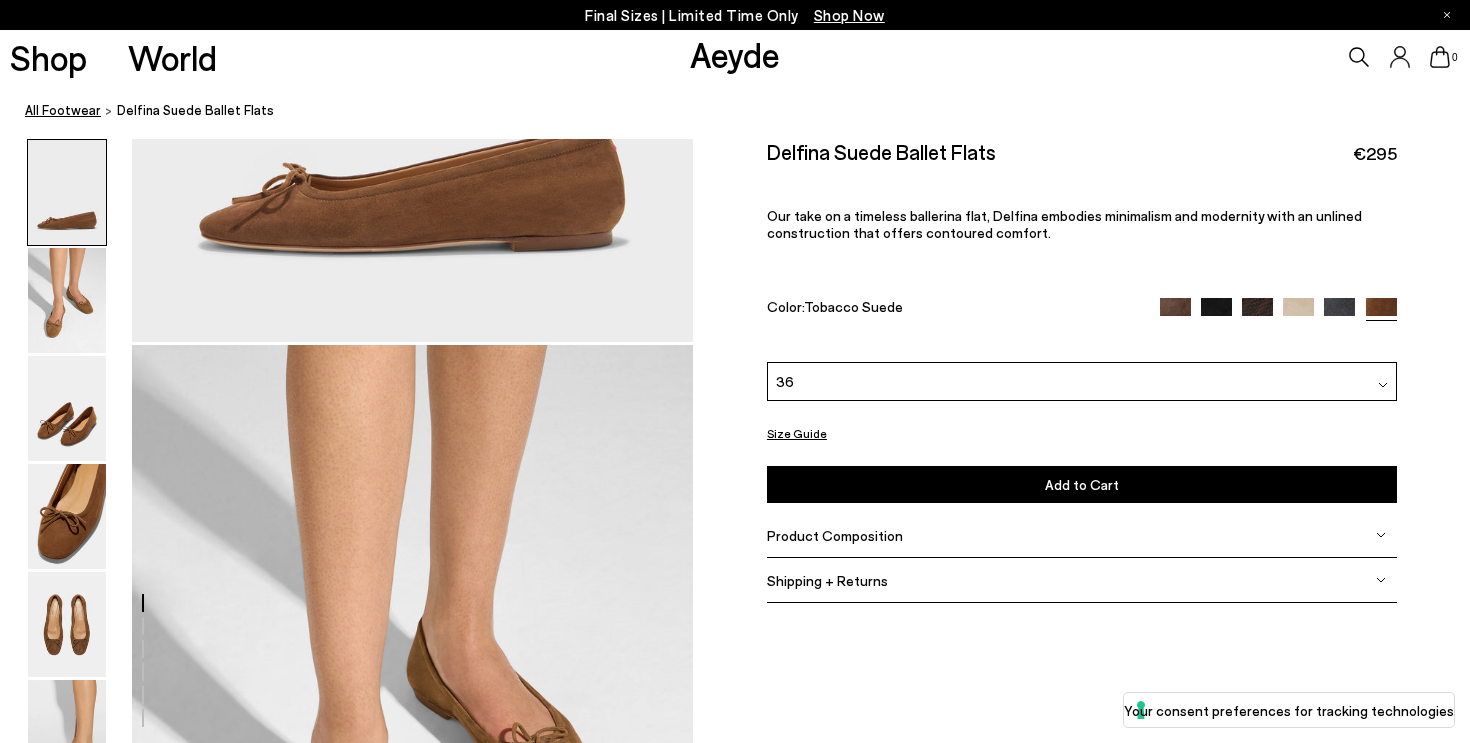 click on "All Footwear" at bounding box center [63, 110] 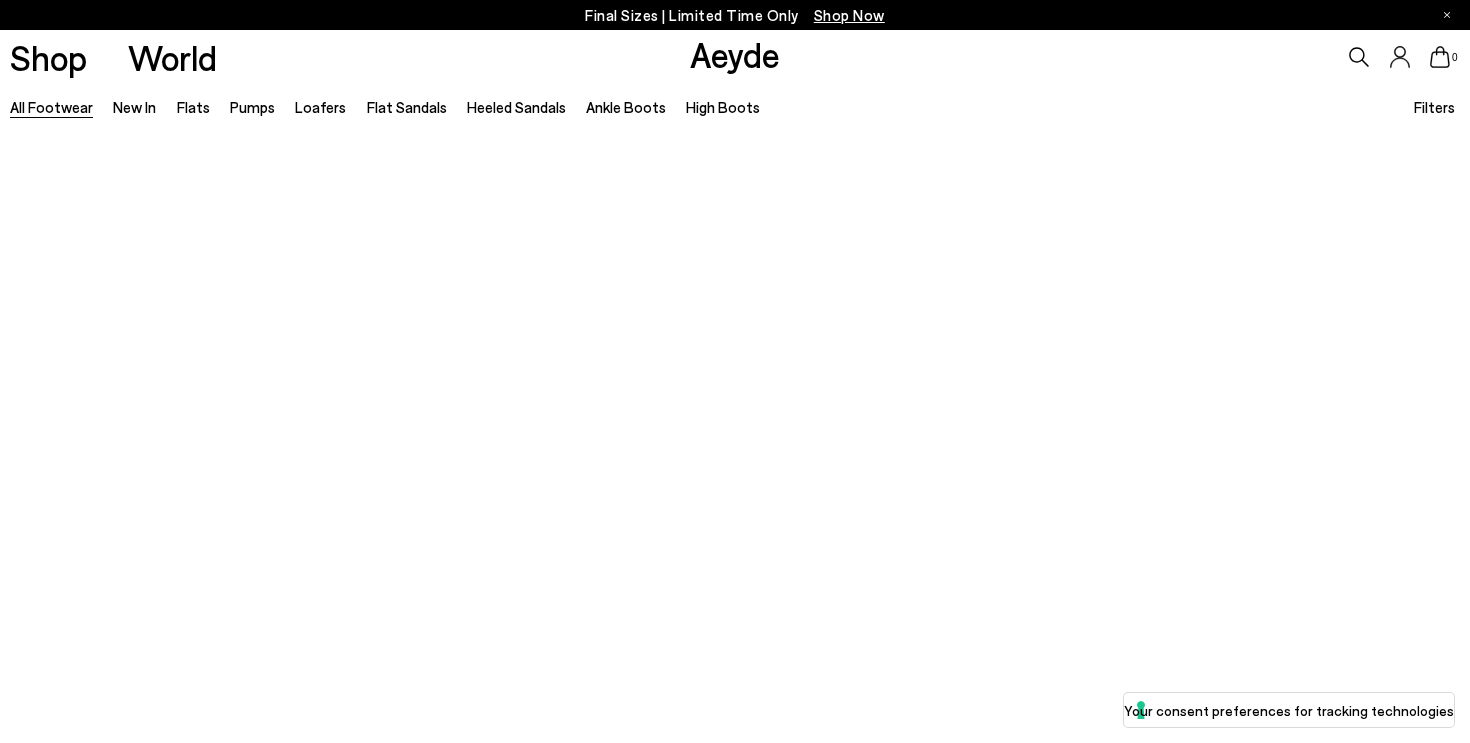 scroll, scrollTop: 0, scrollLeft: 0, axis: both 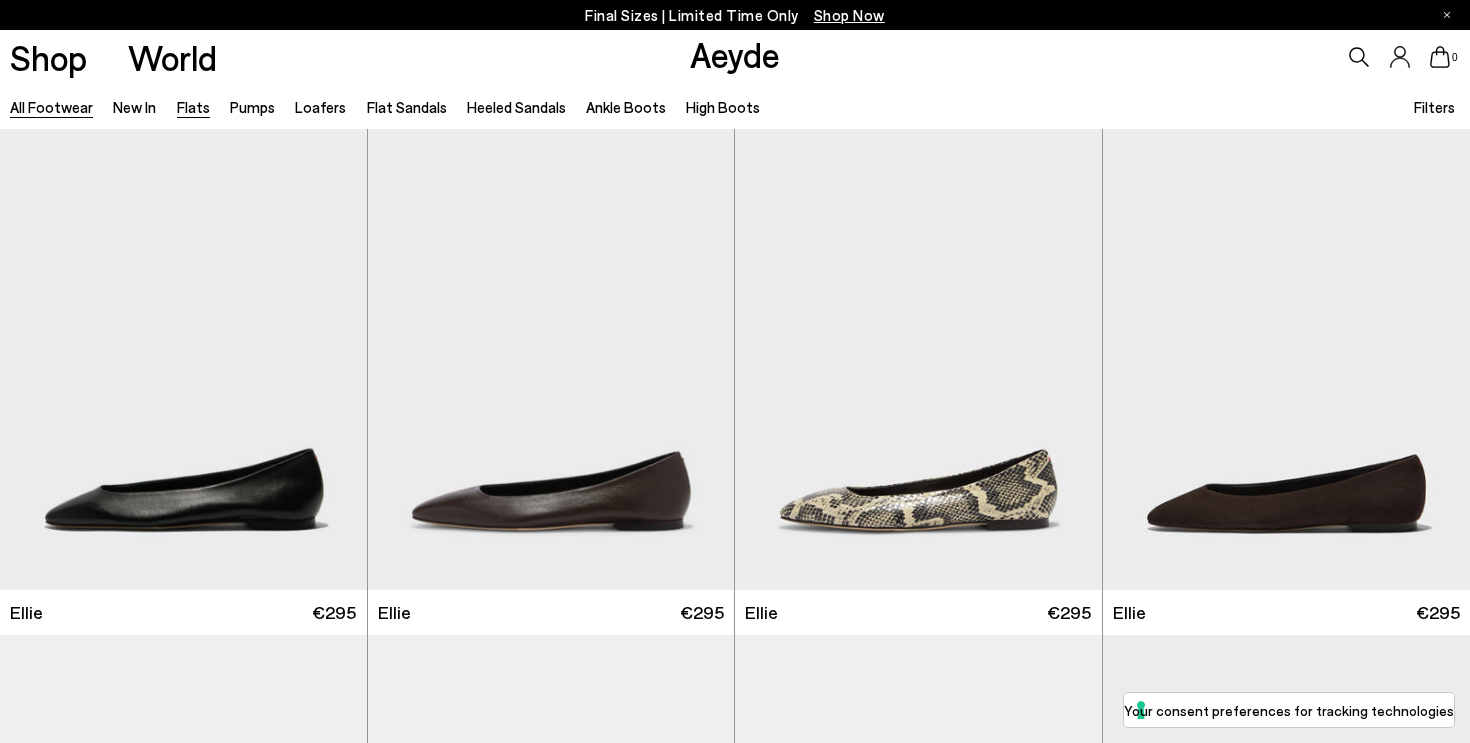 click on "Flats" at bounding box center (193, 107) 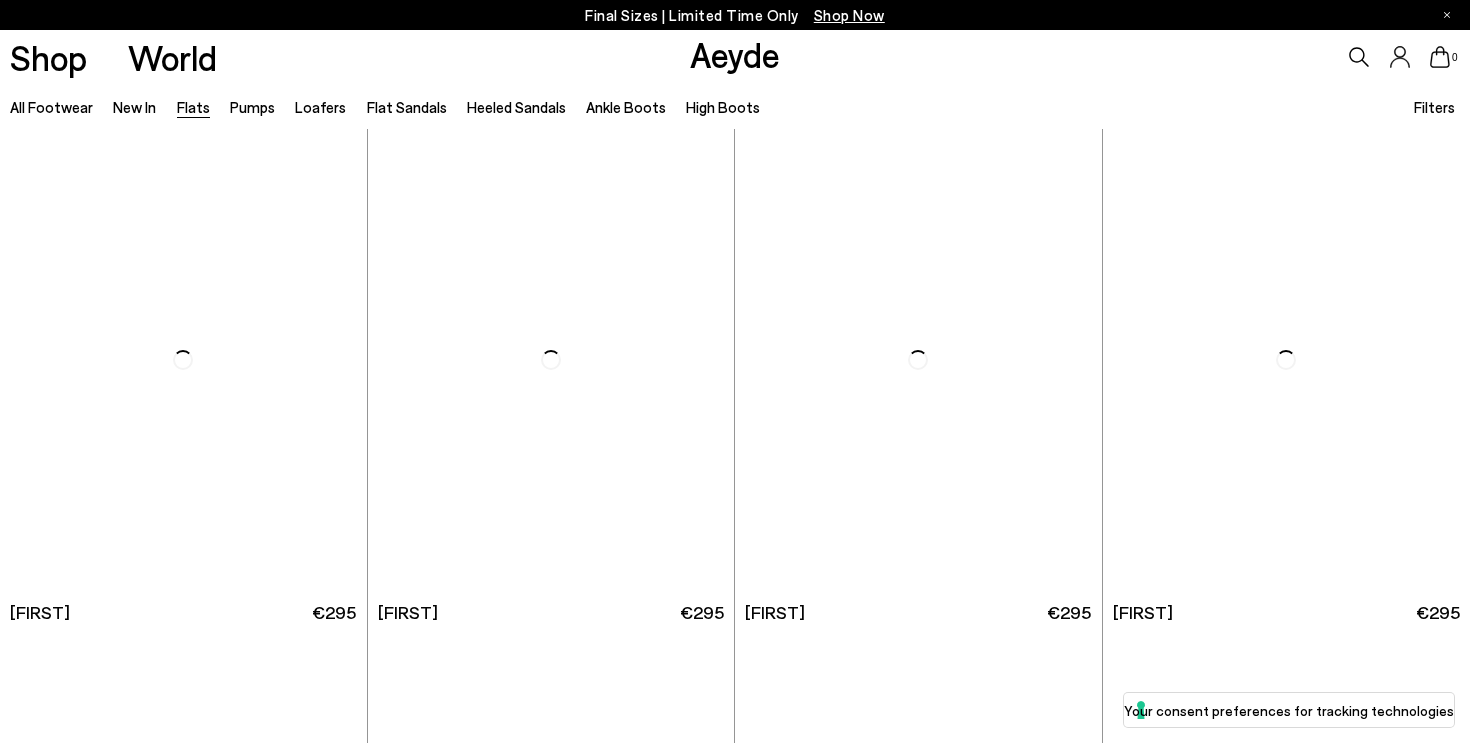 scroll, scrollTop: 0, scrollLeft: 0, axis: both 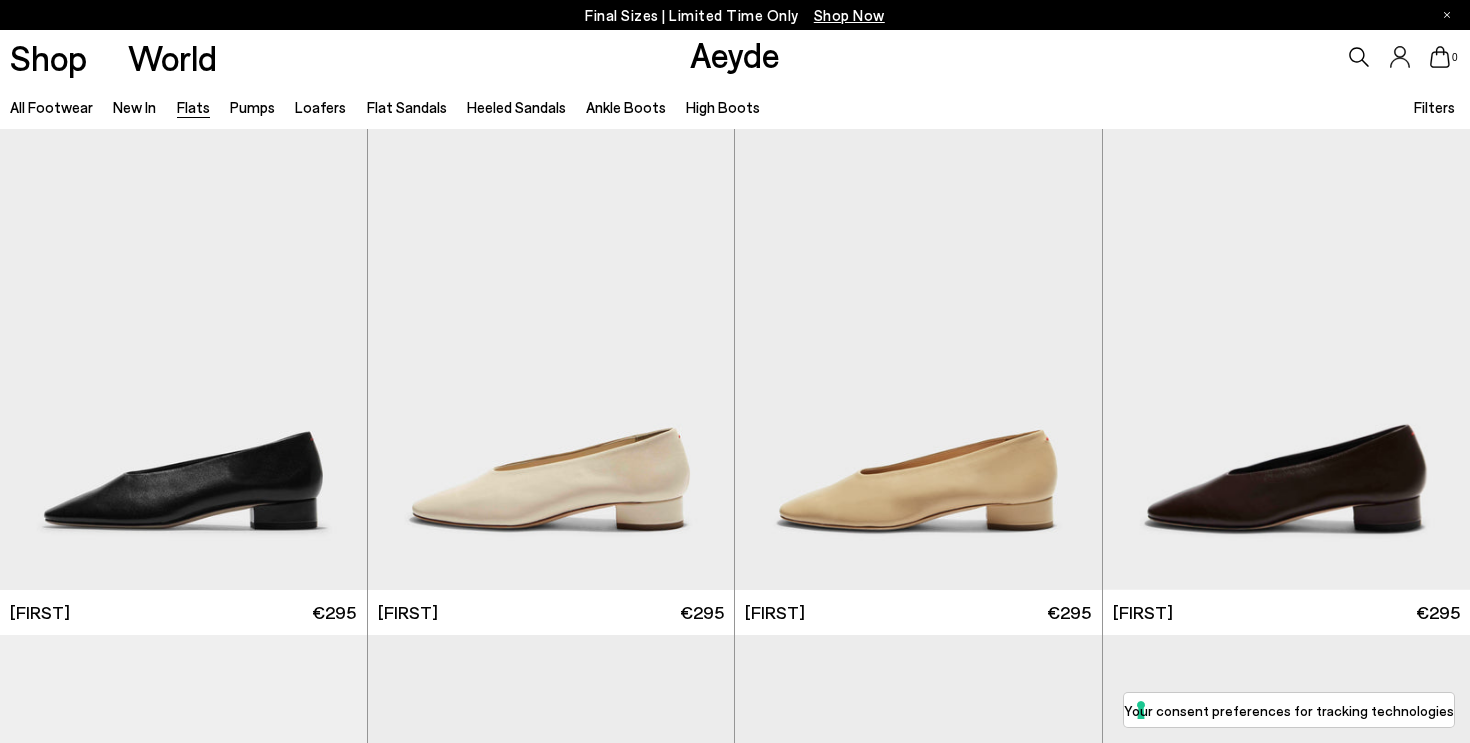 click on "Filters" at bounding box center [1437, 106] 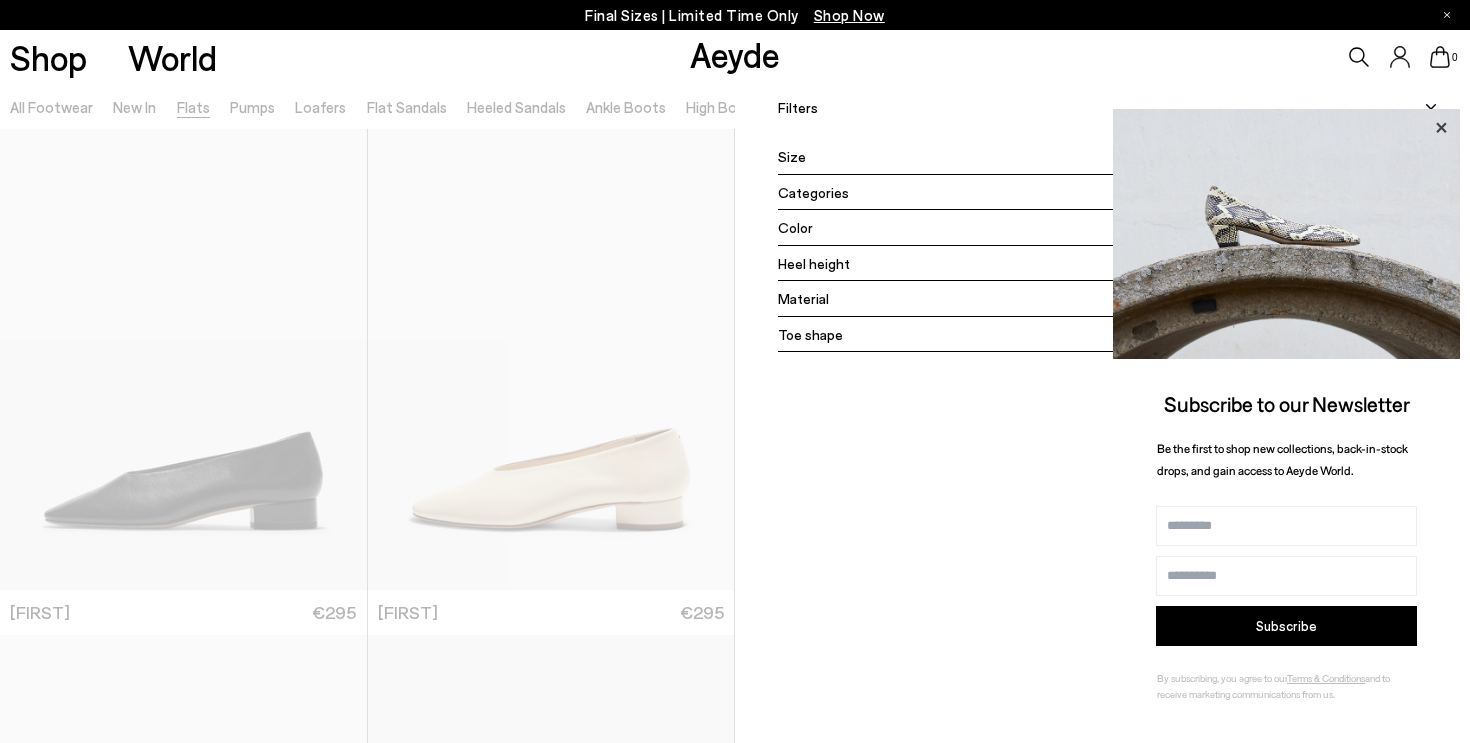 click 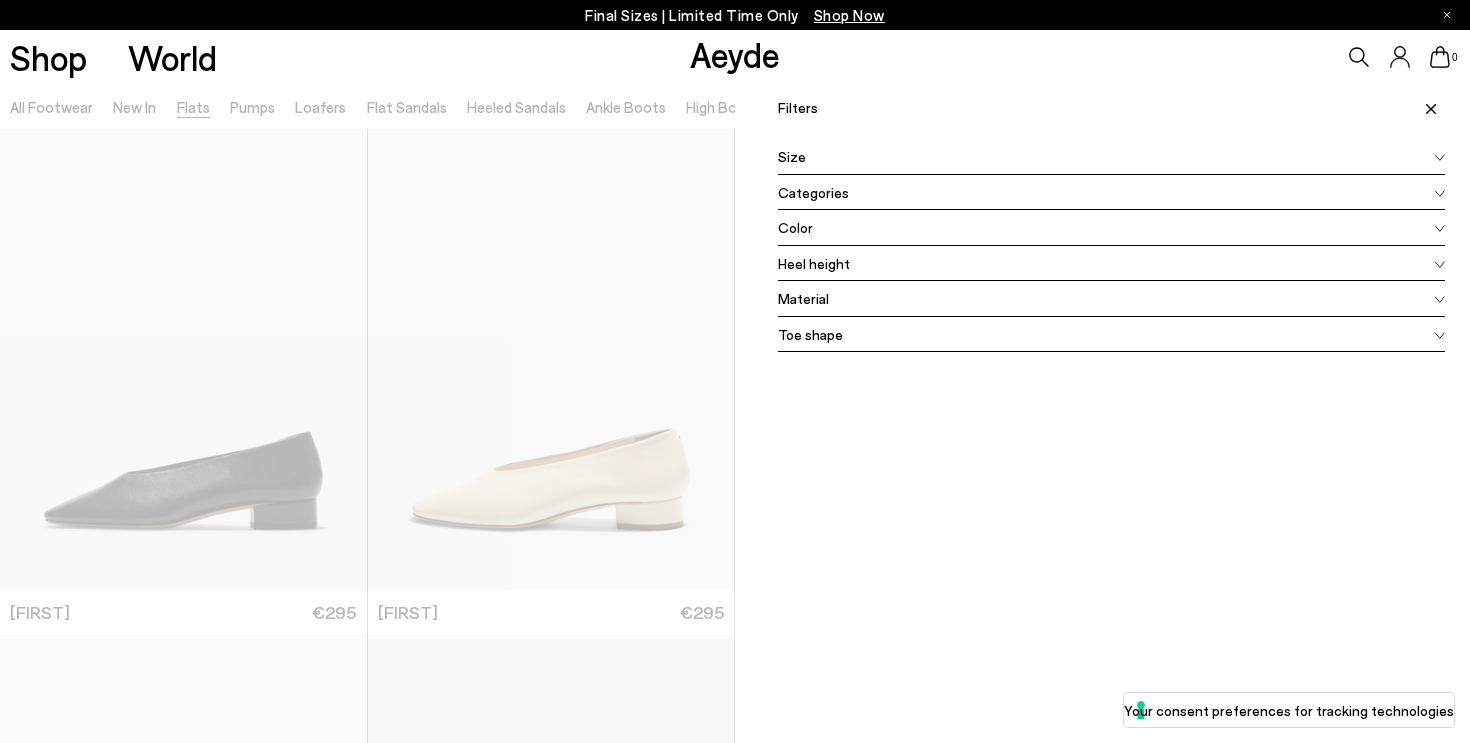 click on "Categories" at bounding box center [1111, 193] 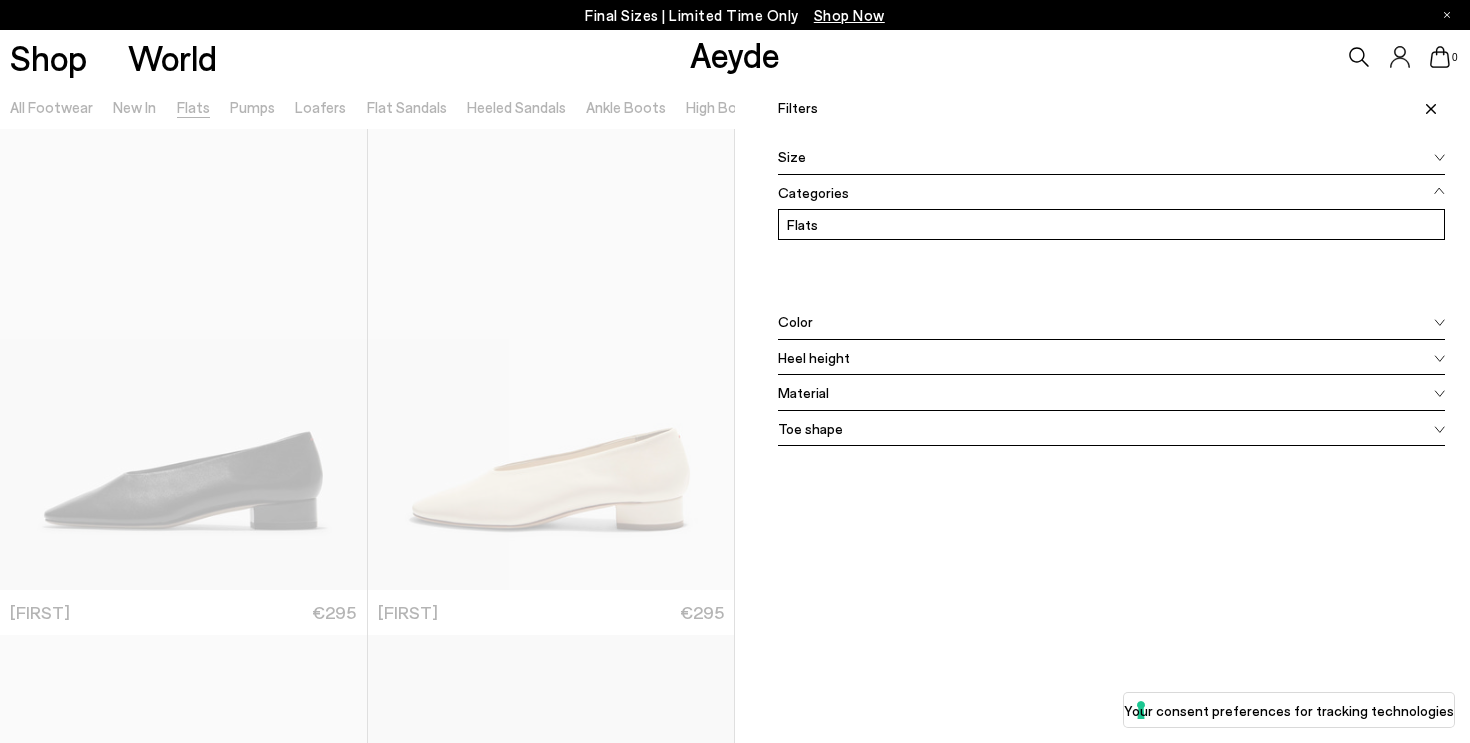 click on "Categories" at bounding box center (1111, 193) 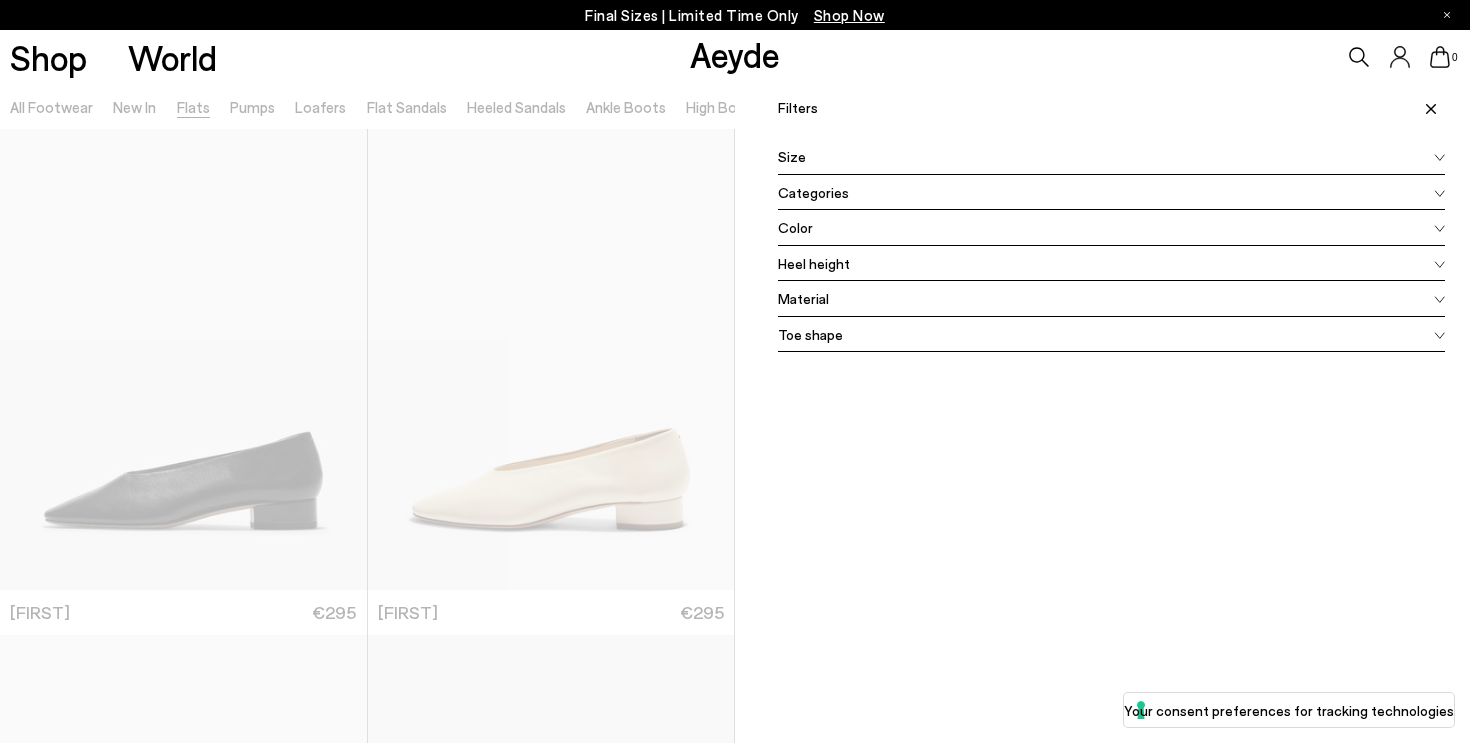 click at bounding box center (1428, 108) 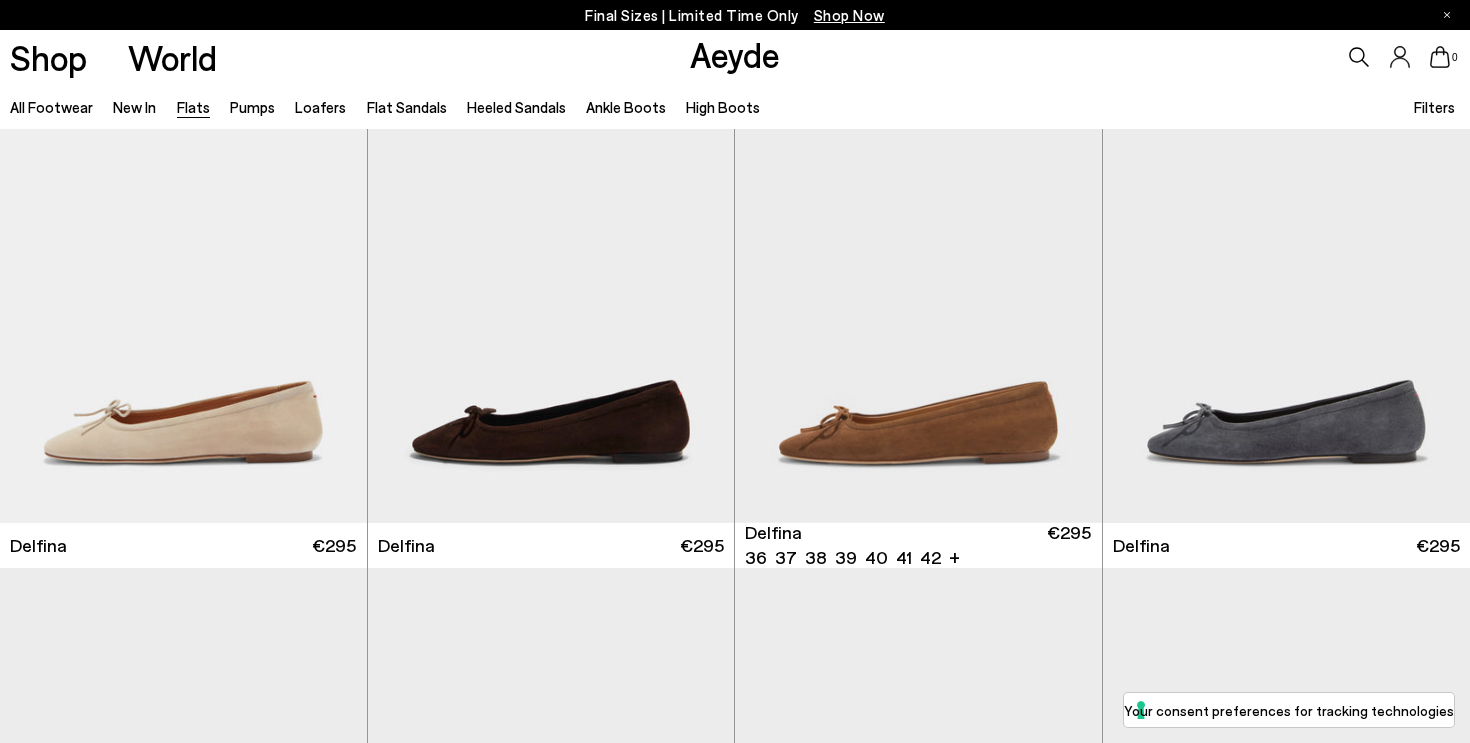 scroll, scrollTop: 3661, scrollLeft: 0, axis: vertical 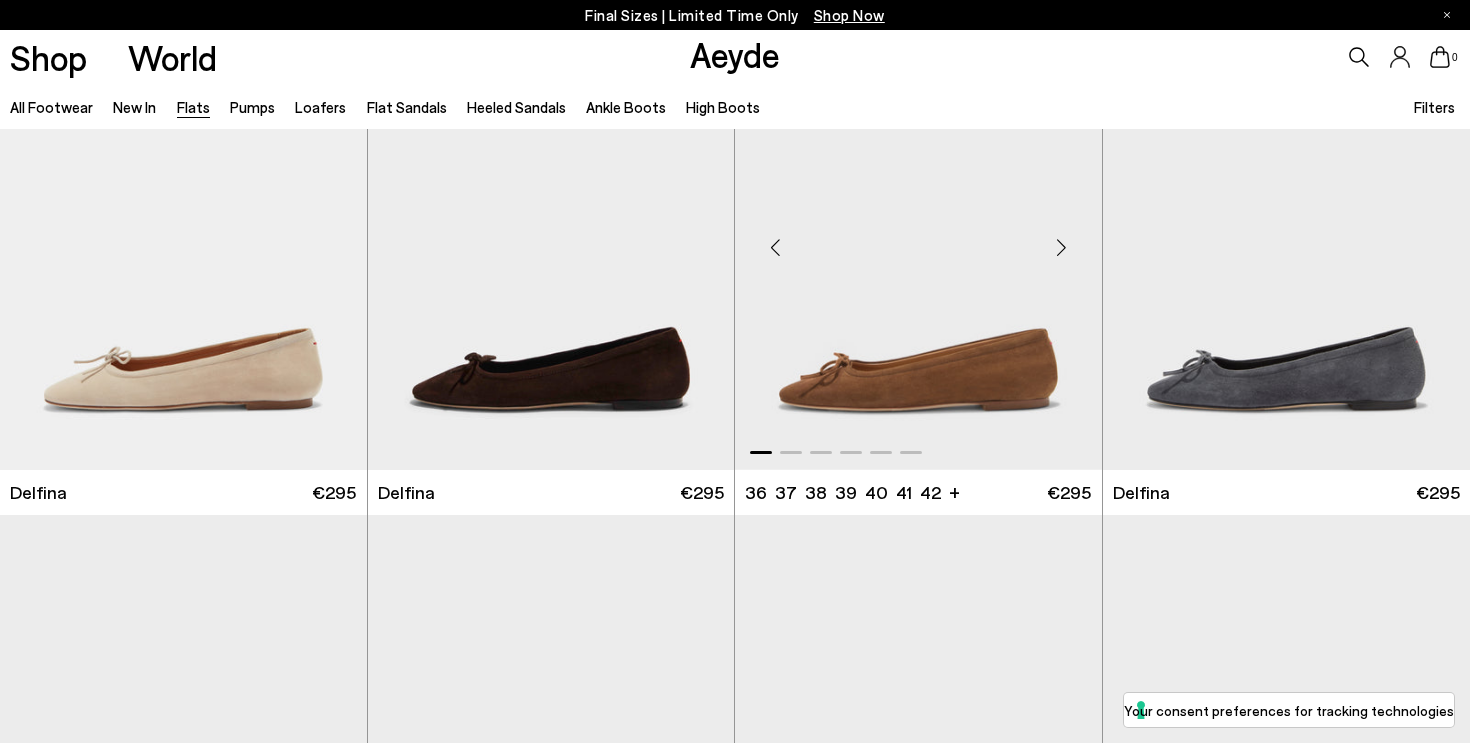 click at bounding box center [1062, 247] 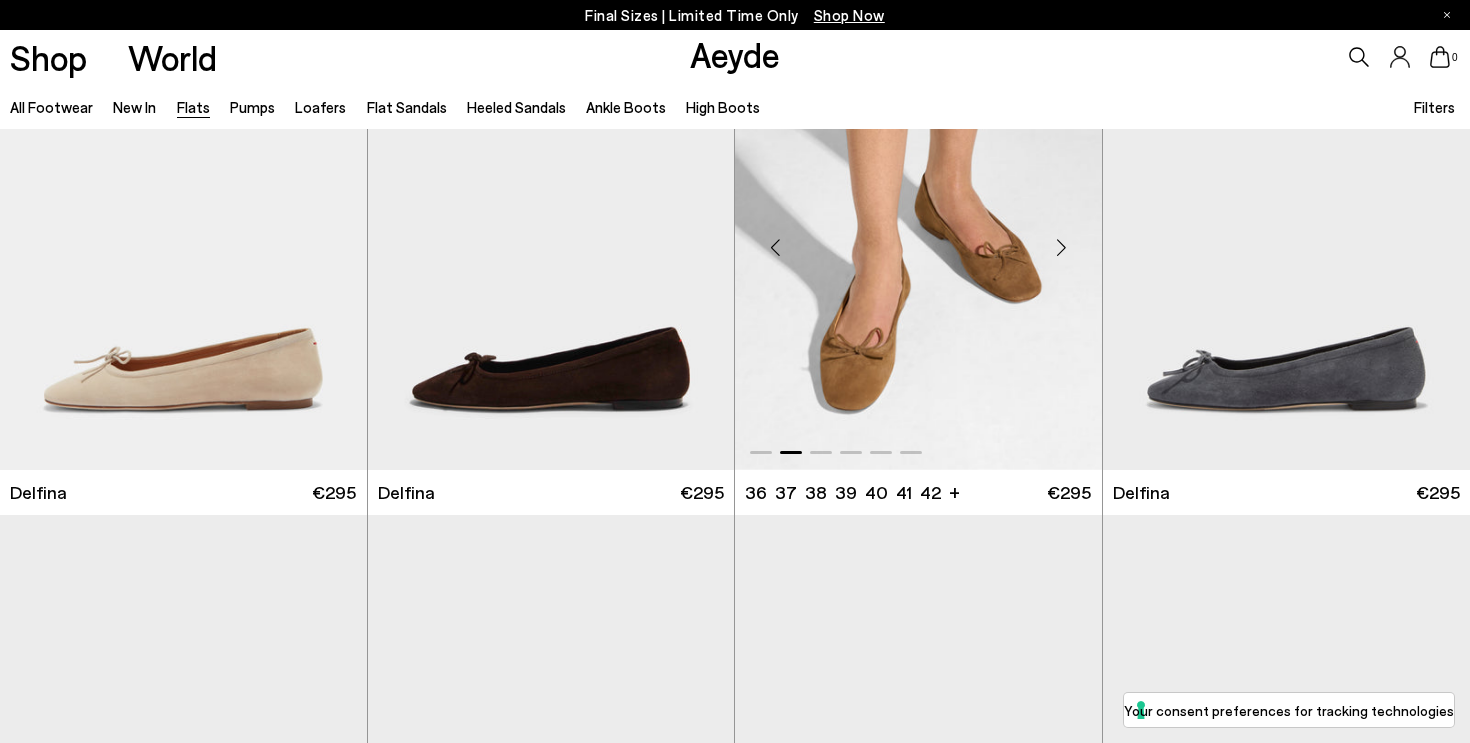 click at bounding box center (1062, 247) 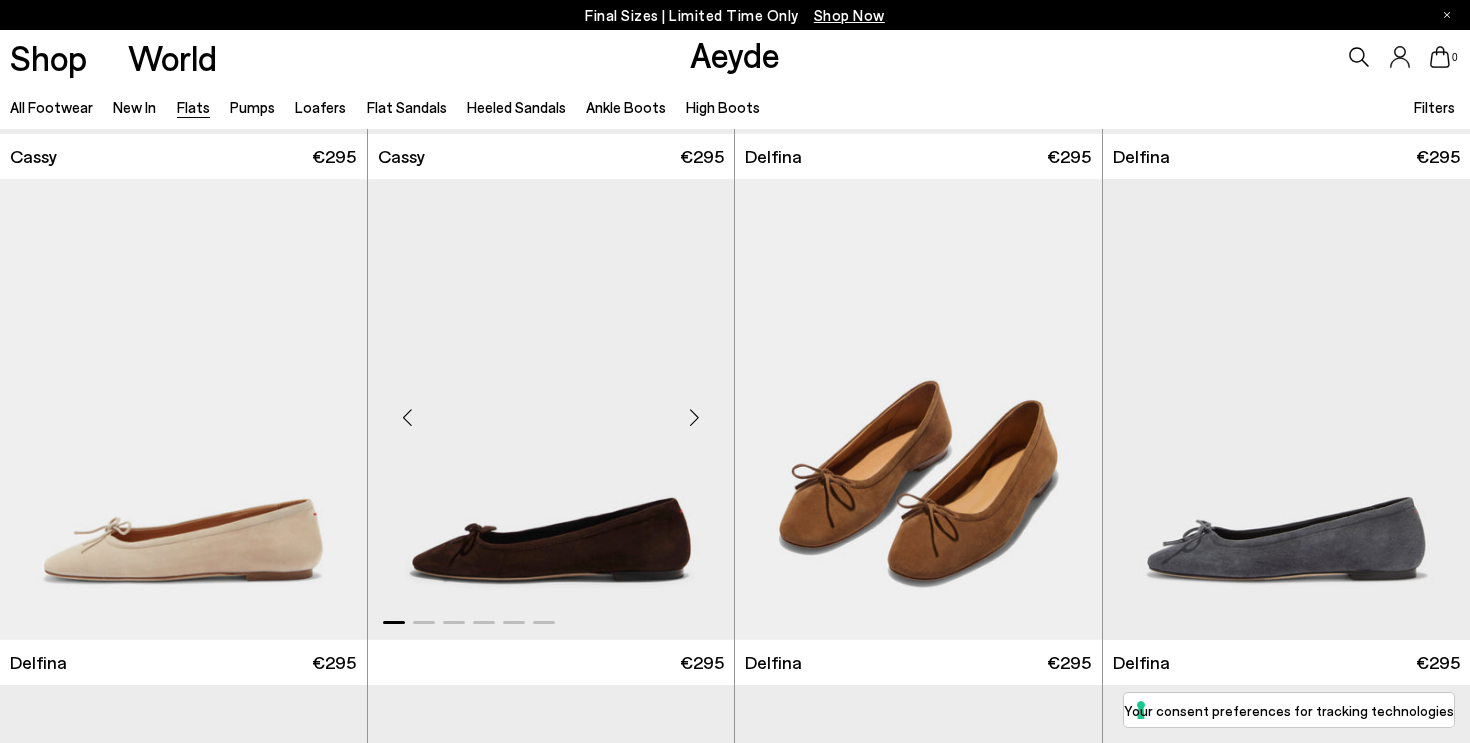 scroll, scrollTop: 3497, scrollLeft: 0, axis: vertical 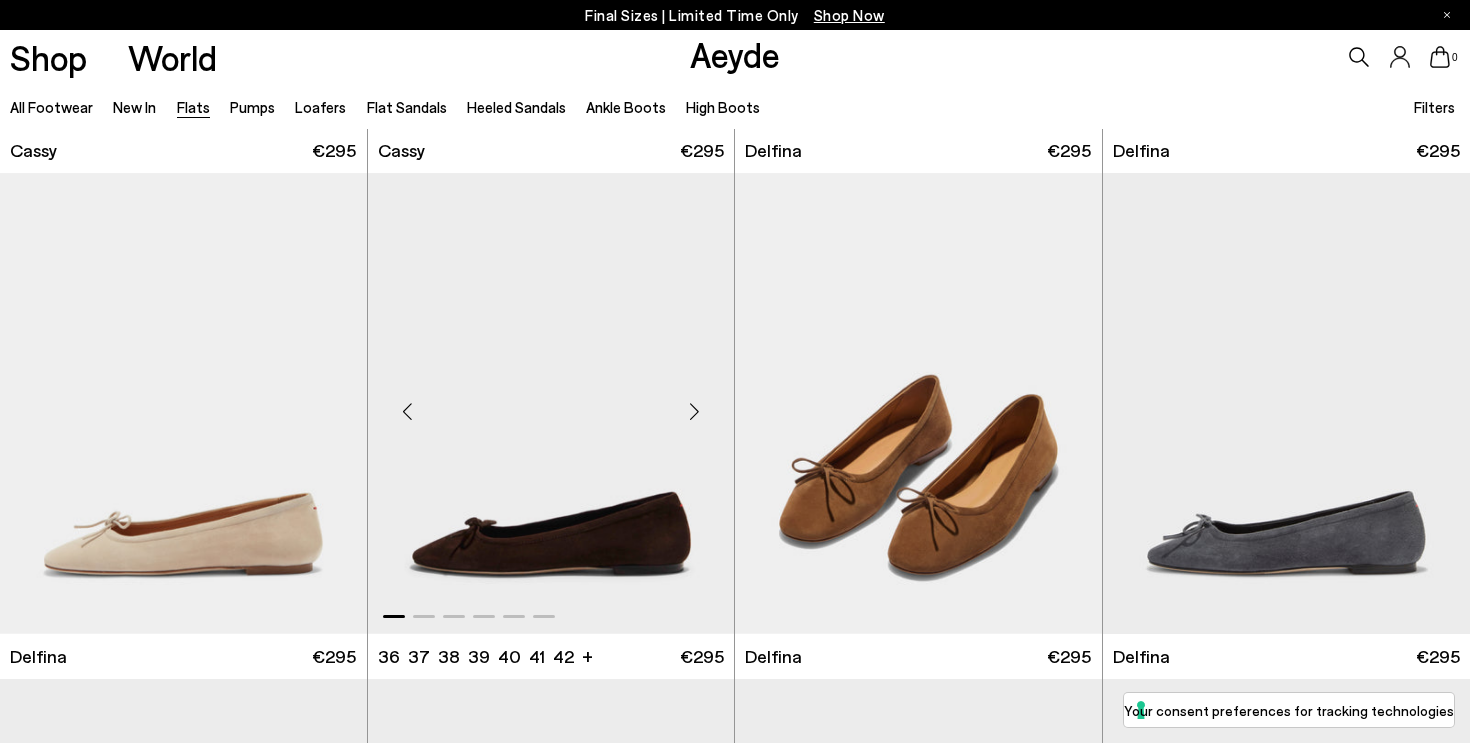click at bounding box center [551, 403] 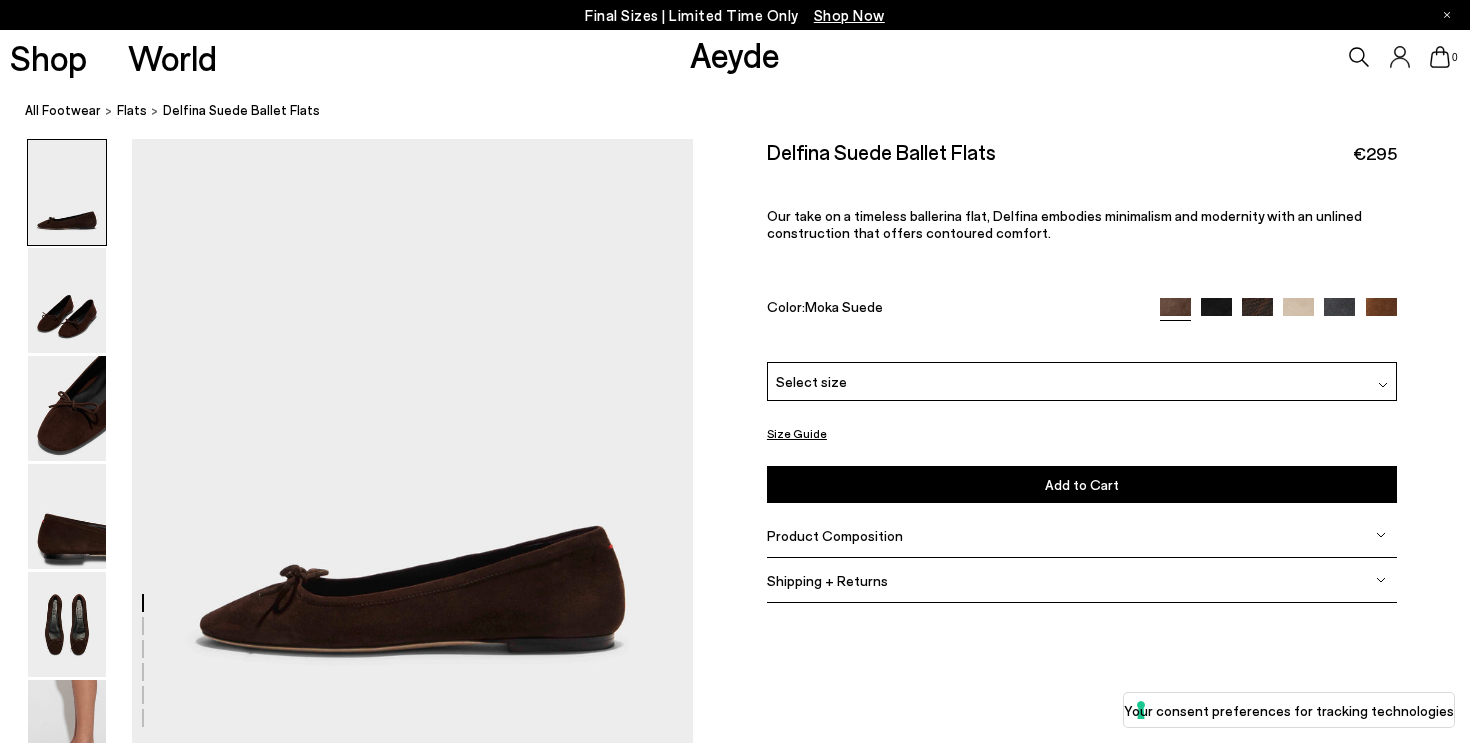 scroll, scrollTop: 0, scrollLeft: 0, axis: both 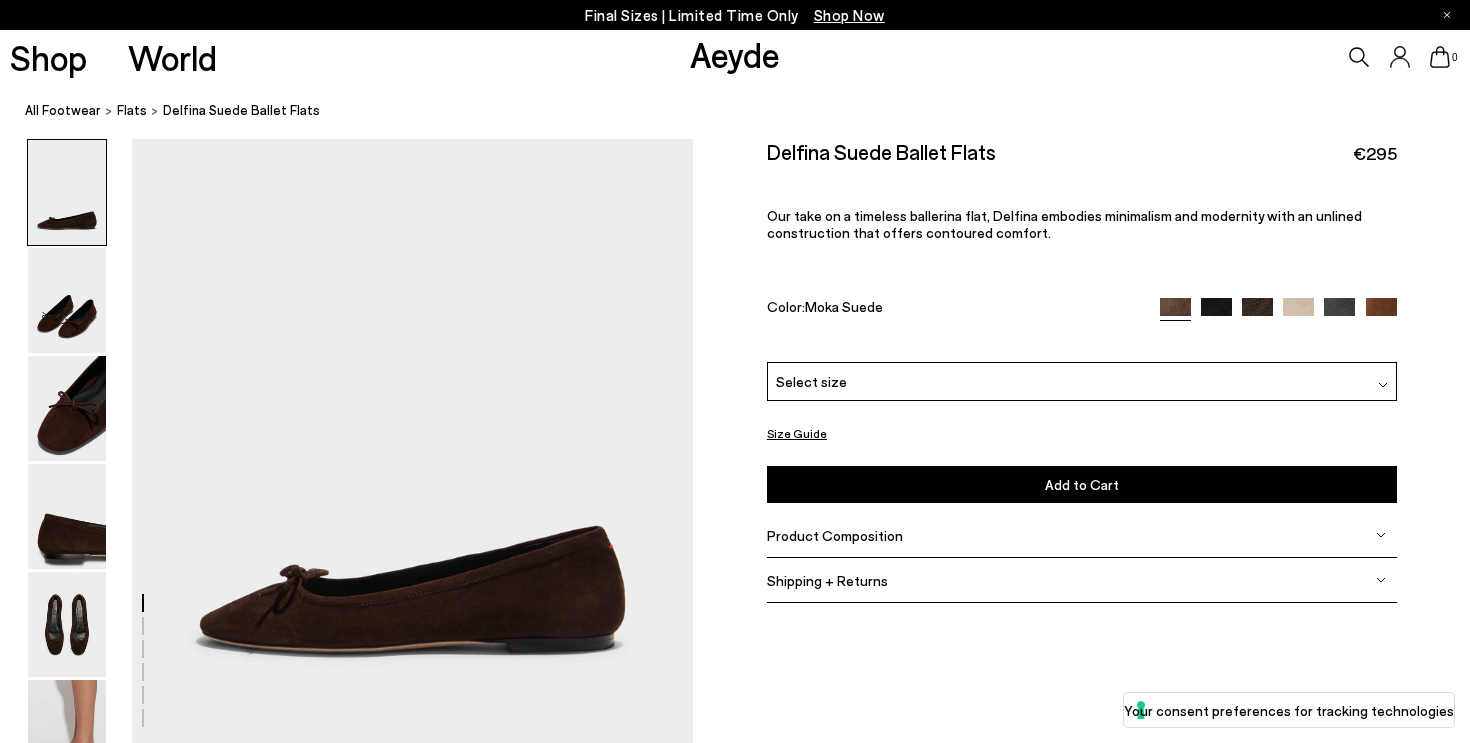 click at bounding box center (1381, 313) 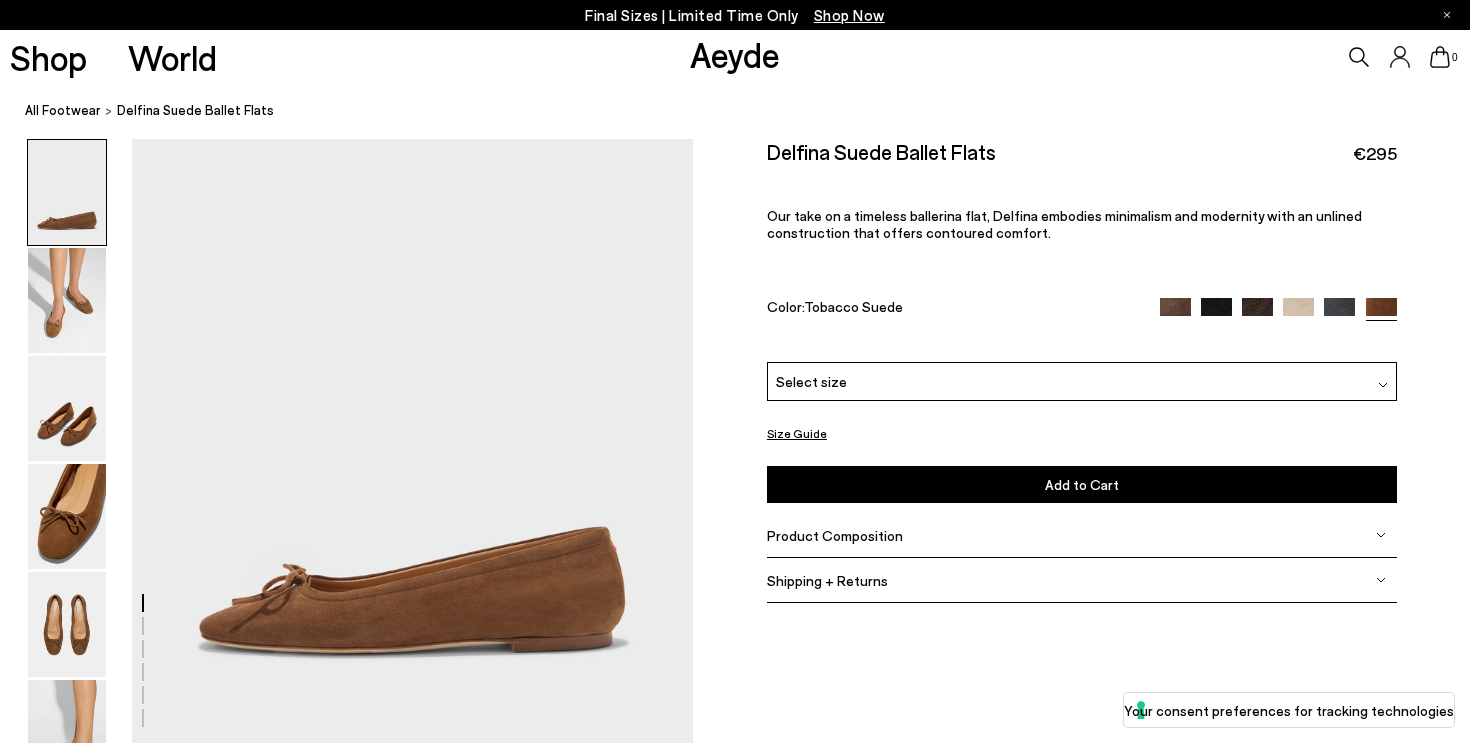 scroll, scrollTop: 0, scrollLeft: 0, axis: both 